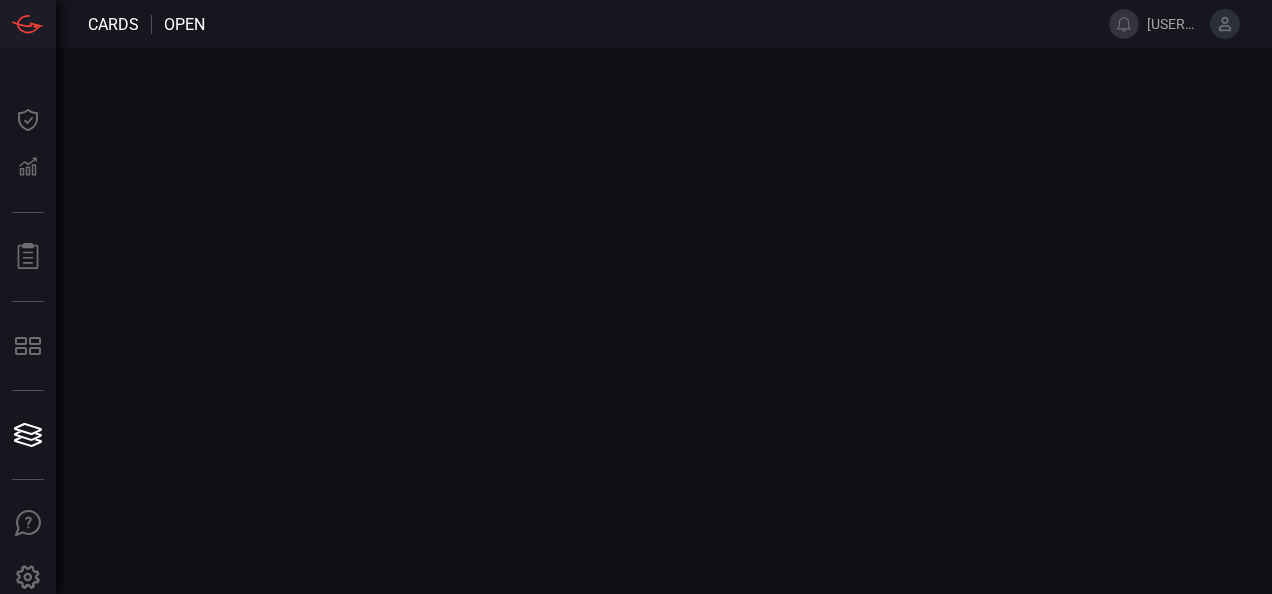 scroll, scrollTop: 0, scrollLeft: 0, axis: both 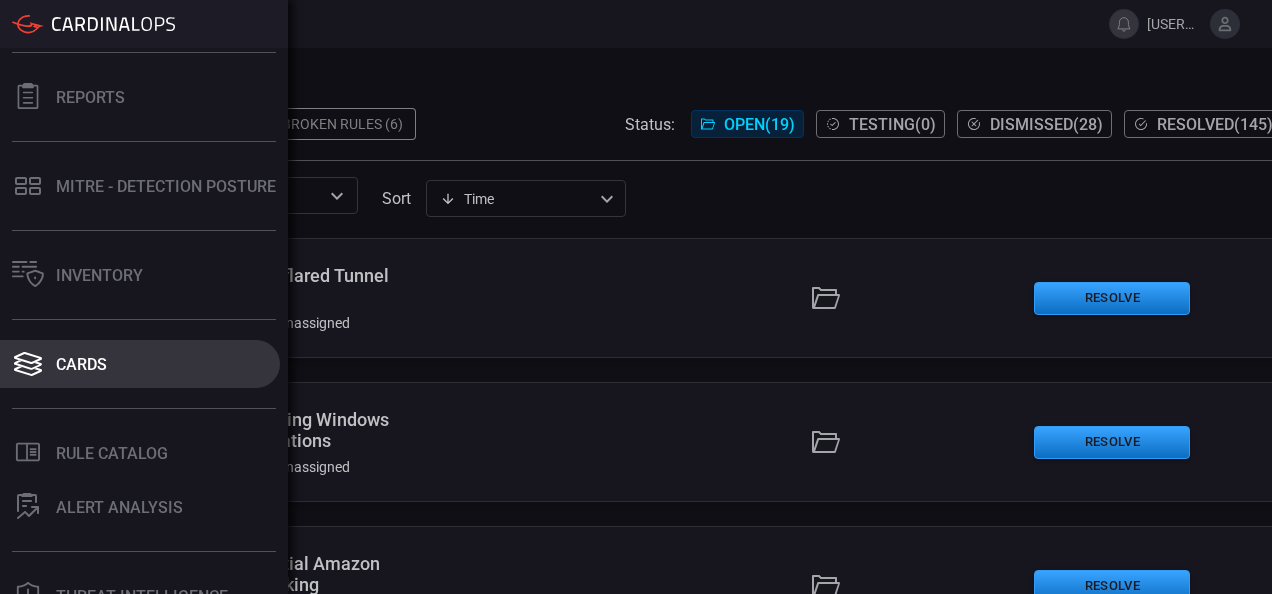 click on "Cards" at bounding box center (81, 364) 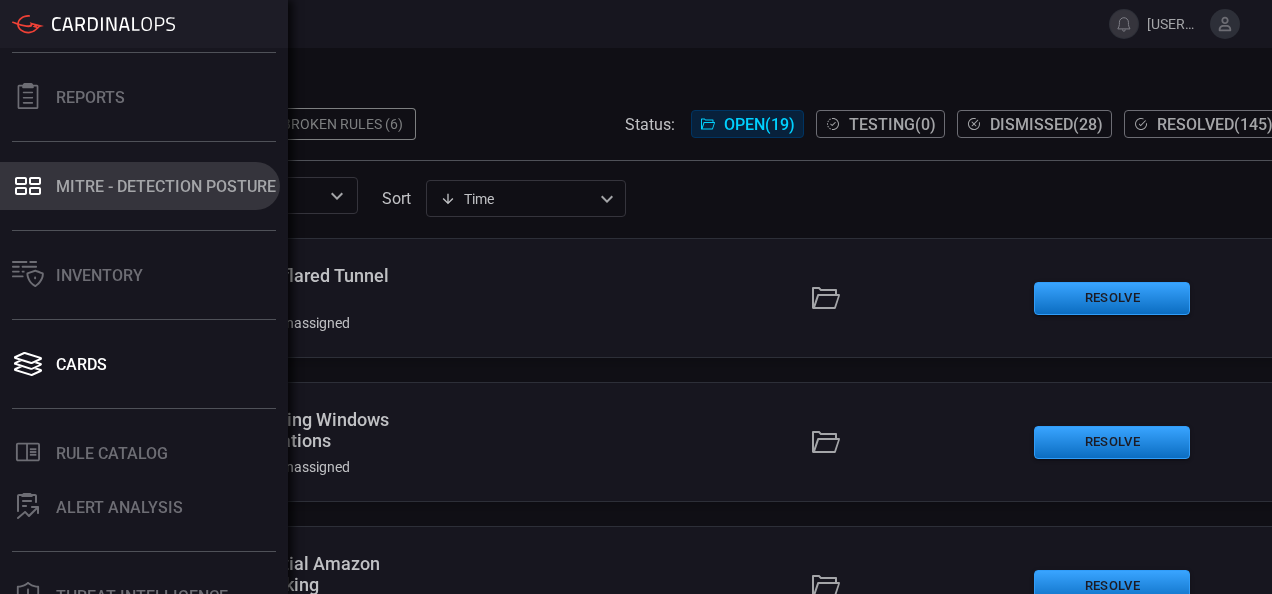 click on "MITRE - Detection Posture" at bounding box center [140, 186] 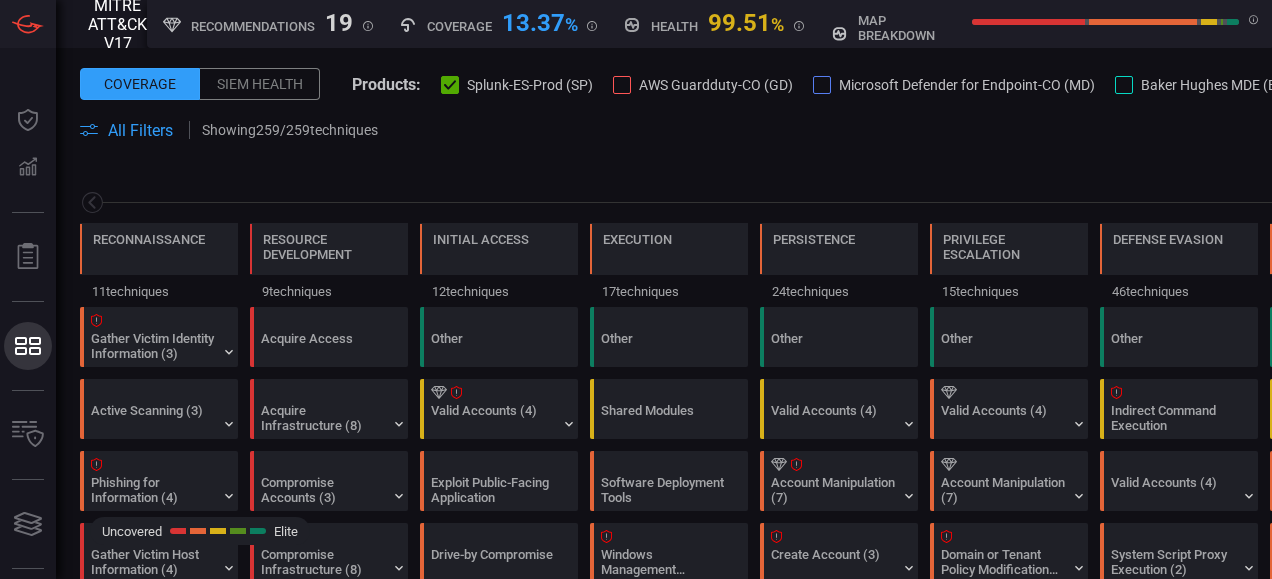 scroll, scrollTop: 0, scrollLeft: 262, axis: horizontal 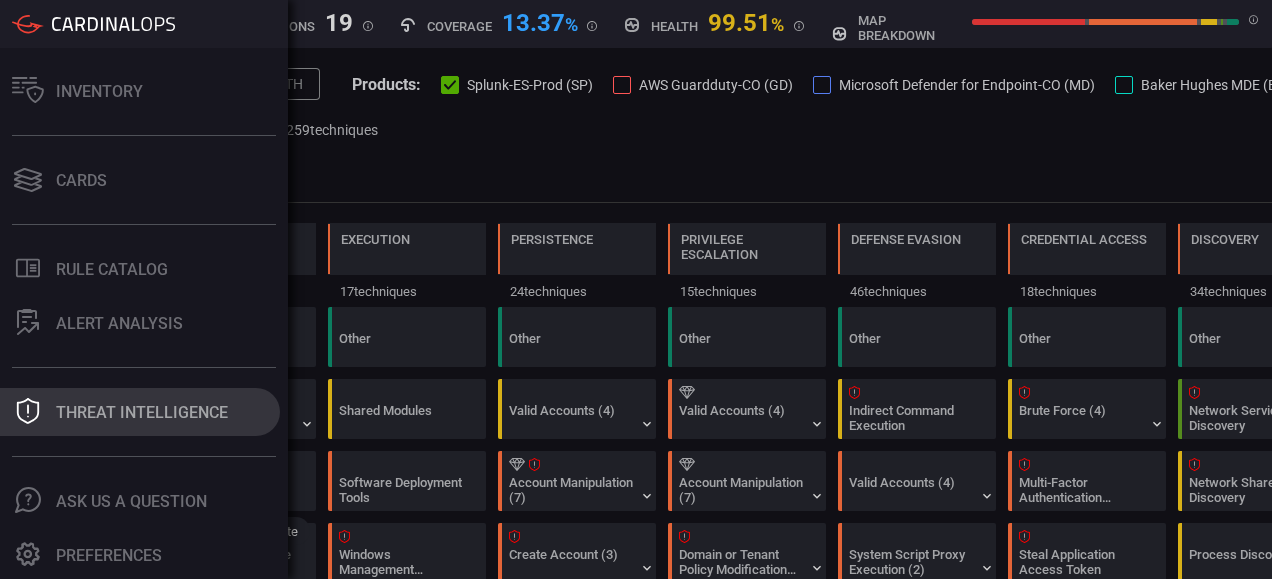 click on "Threat Intelligence" at bounding box center (142, 412) 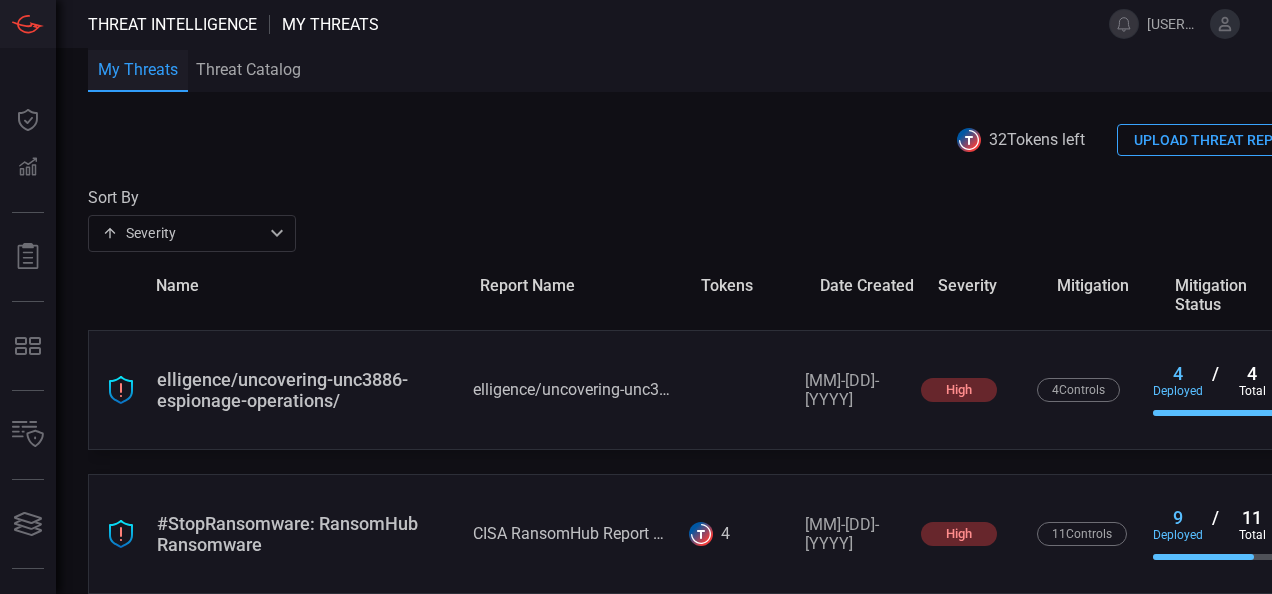 scroll, scrollTop: 329, scrollLeft: 0, axis: vertical 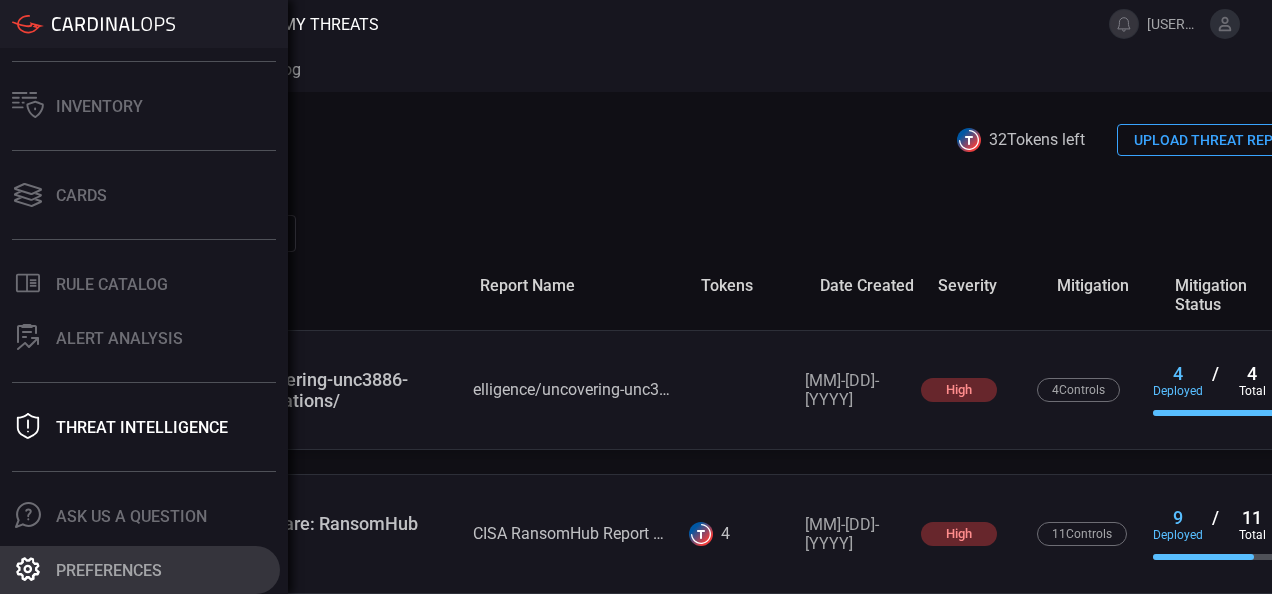 click on "Preferences" at bounding box center [109, 570] 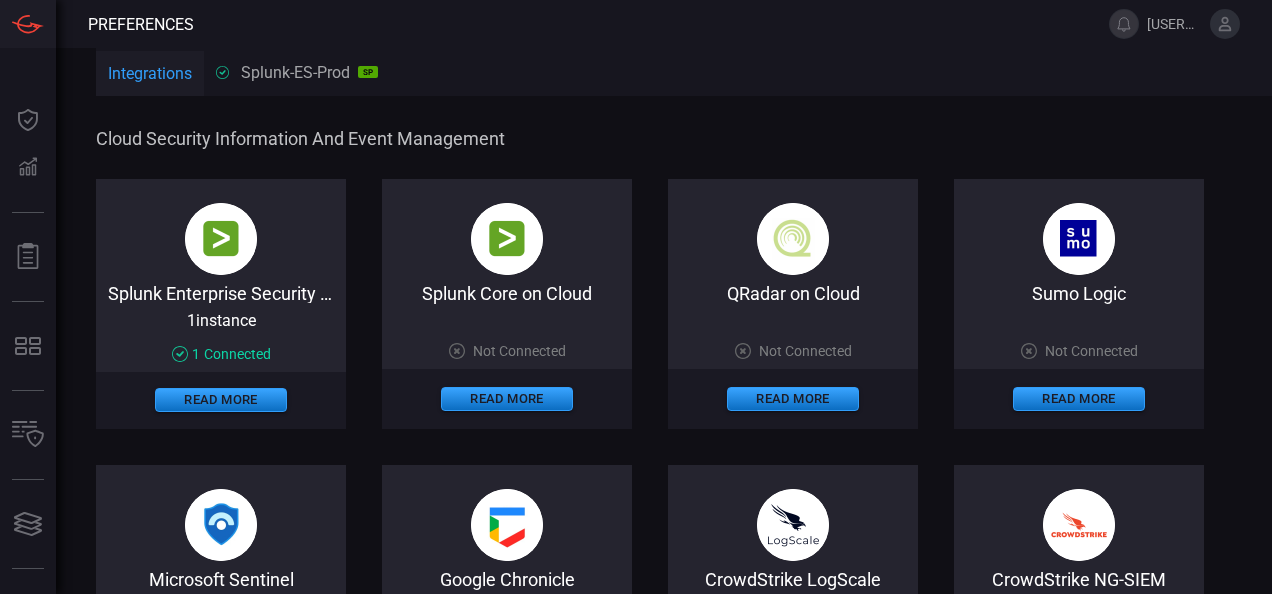 click at bounding box center [221, 307] 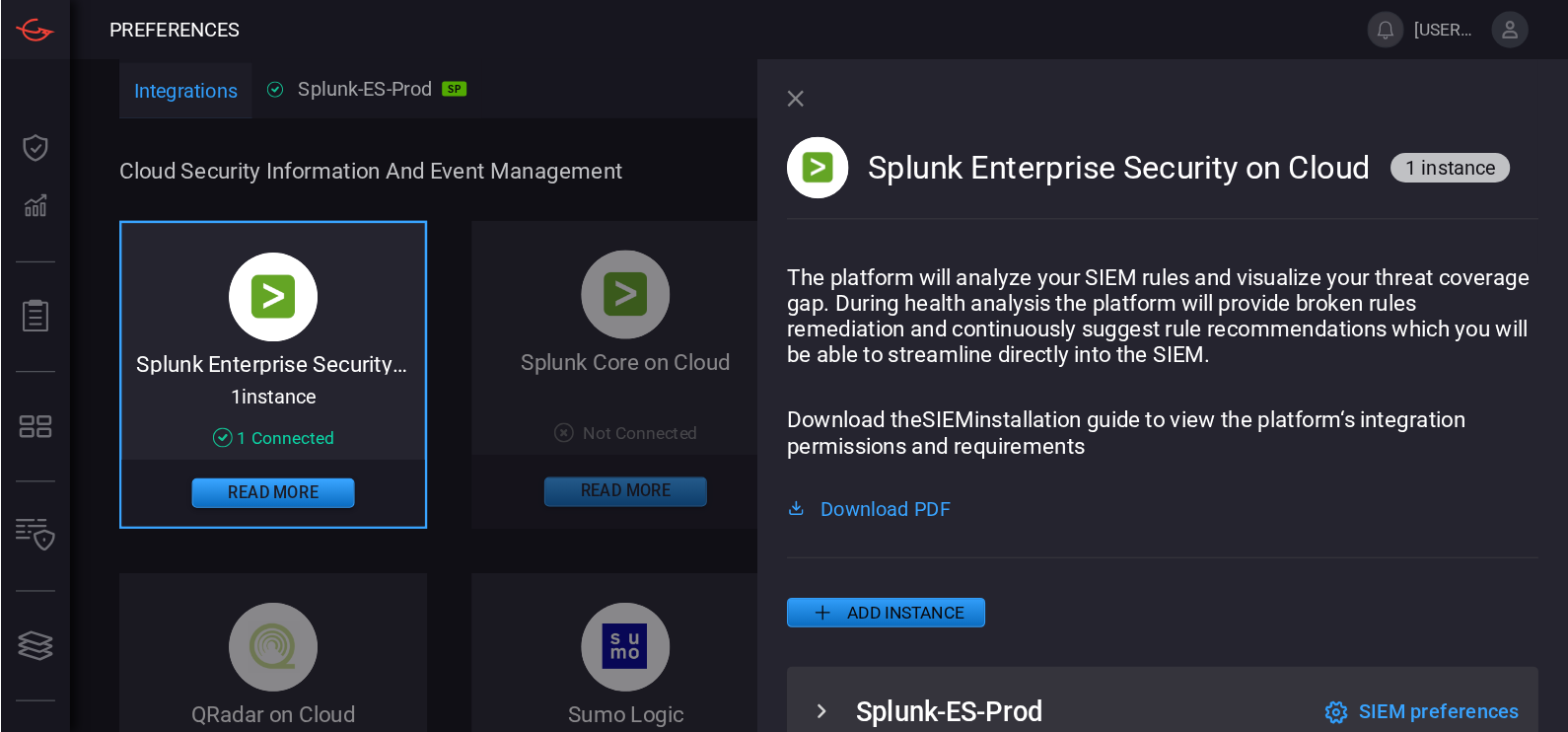 scroll, scrollTop: 90, scrollLeft: 0, axis: vertical 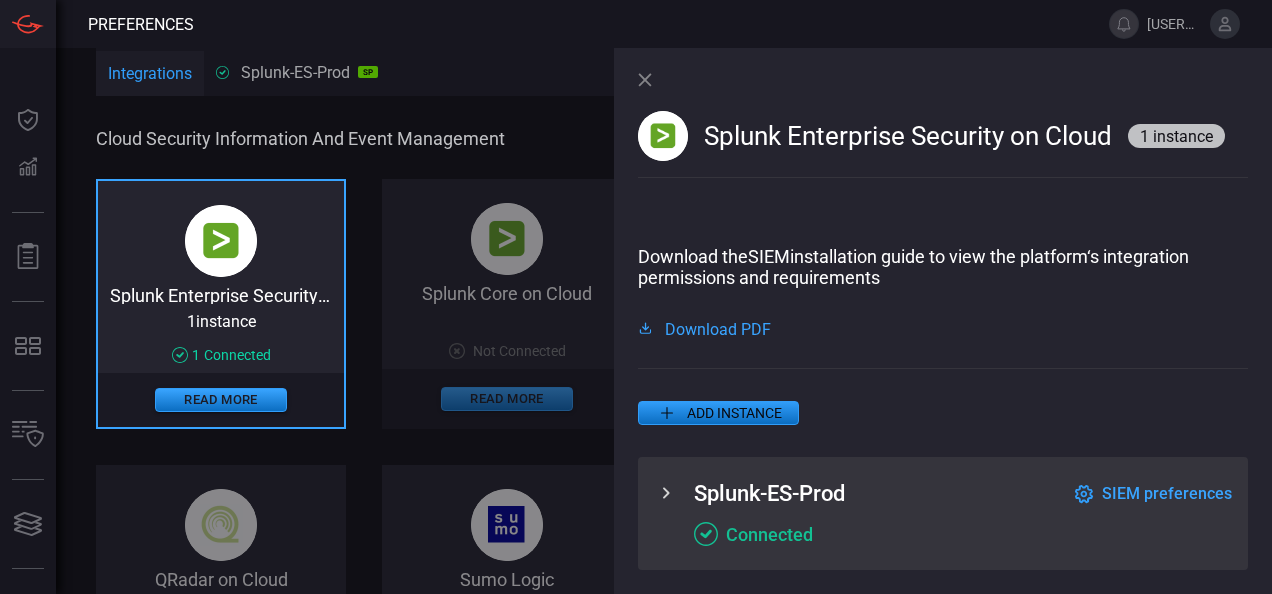 click at bounding box center (963, 514) 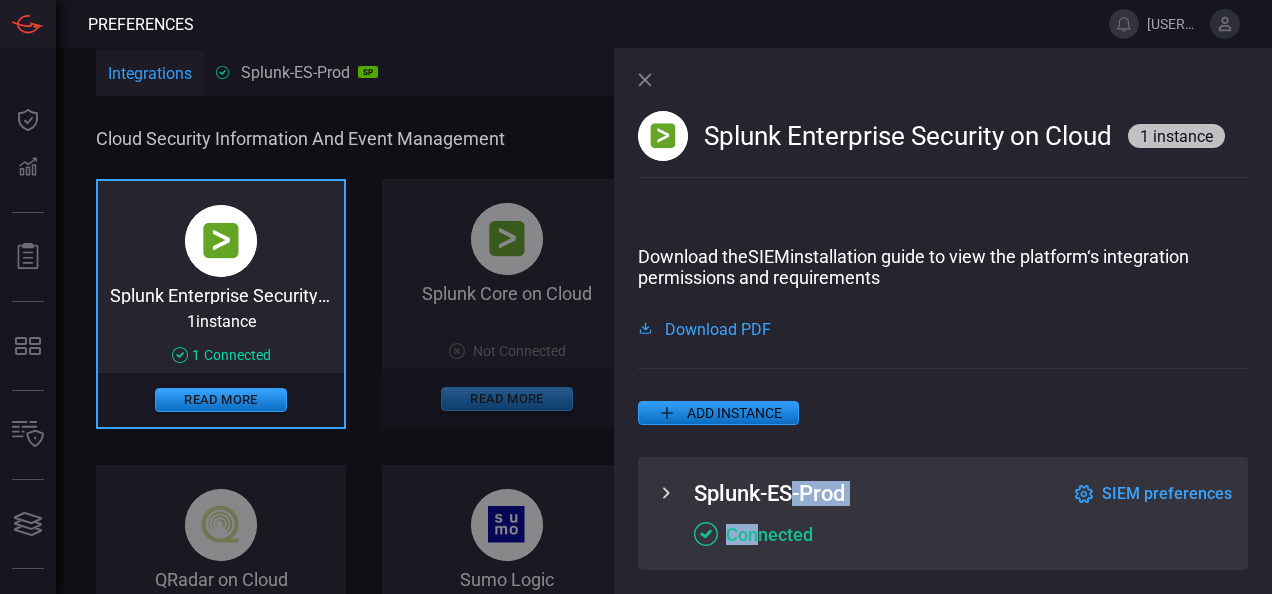 drag, startPoint x: 790, startPoint y: 490, endPoint x: 762, endPoint y: 543, distance: 59.94164 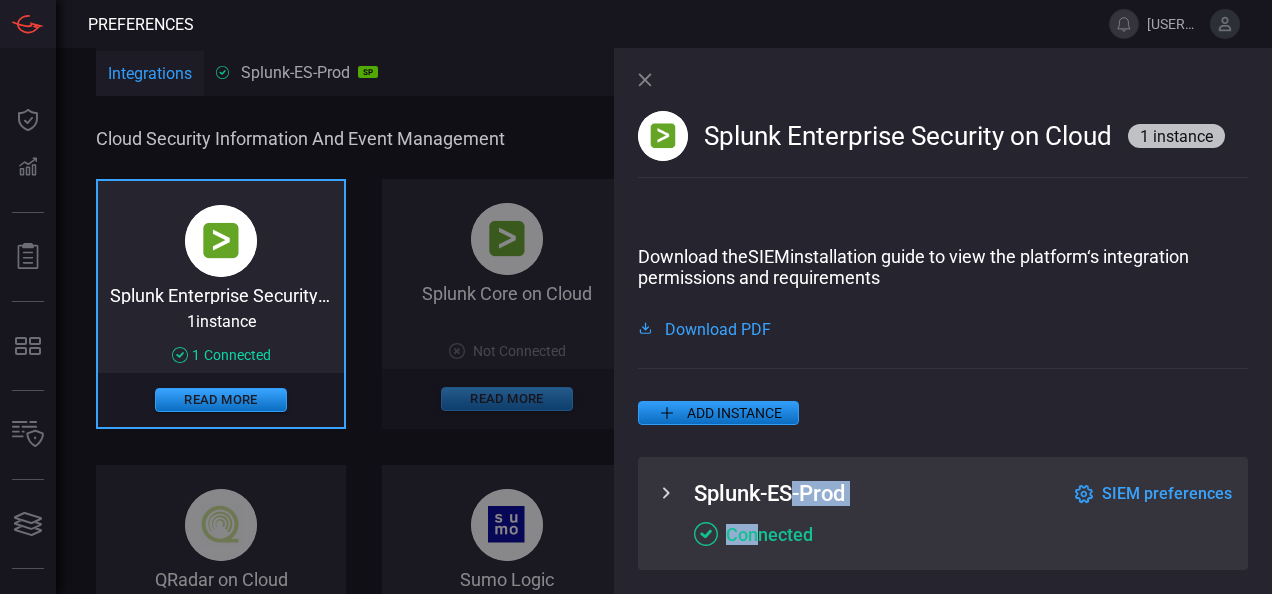 click on "[URL]" at bounding box center [297, 72] 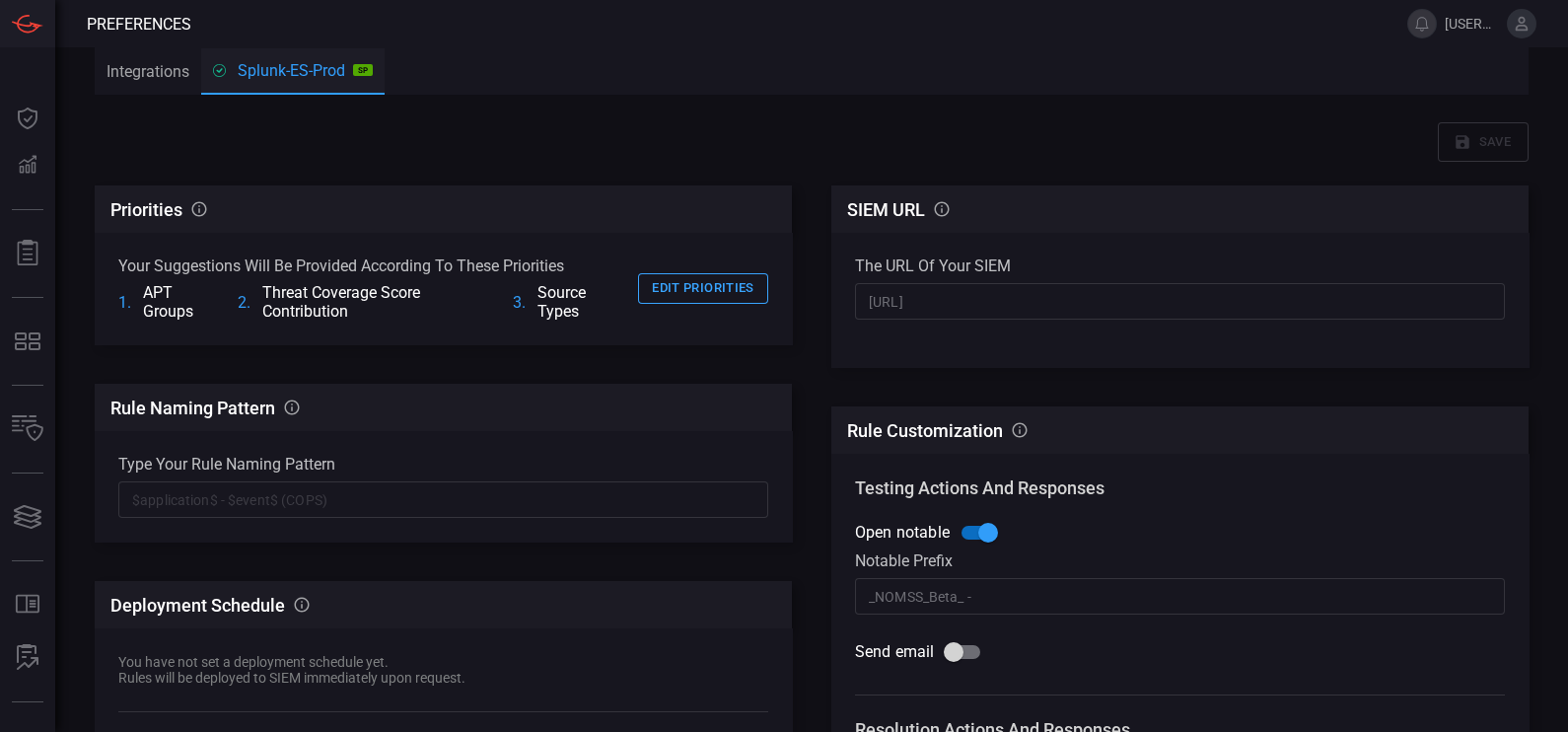 drag, startPoint x: 1033, startPoint y: 2, endPoint x: 751, endPoint y: 116, distance: 304.171 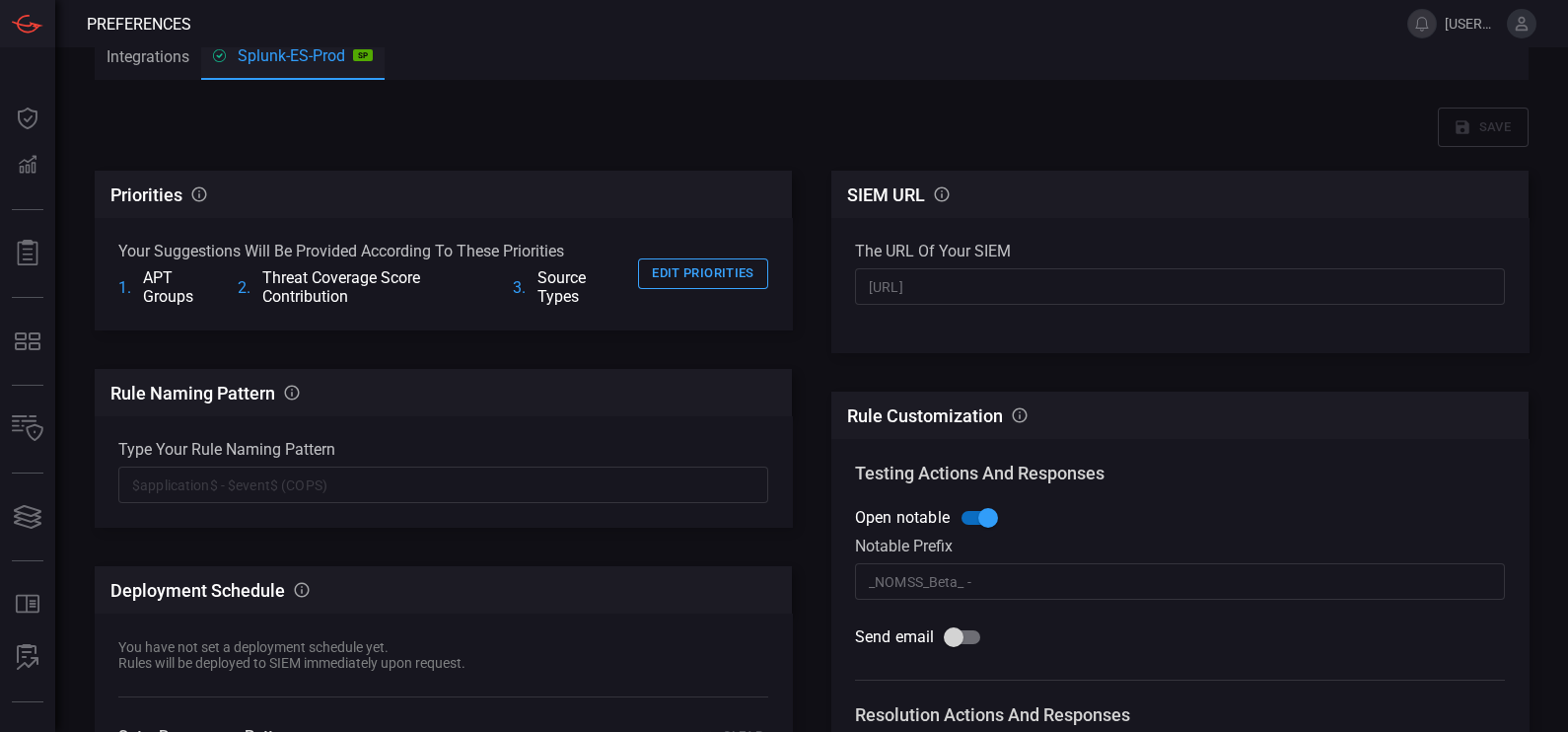 scroll, scrollTop: 0, scrollLeft: 0, axis: both 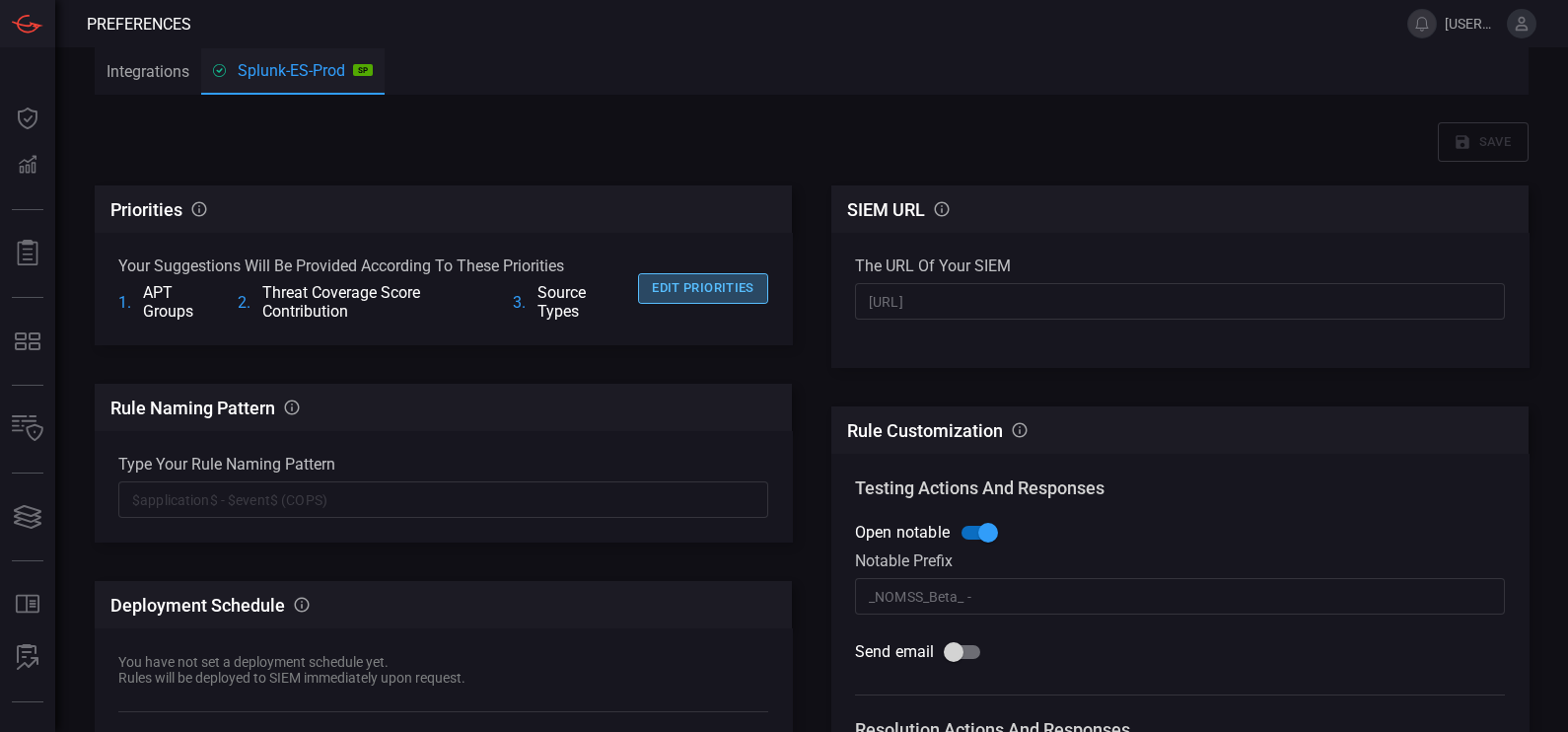 click on "Edit priorities" at bounding box center [703, 288] 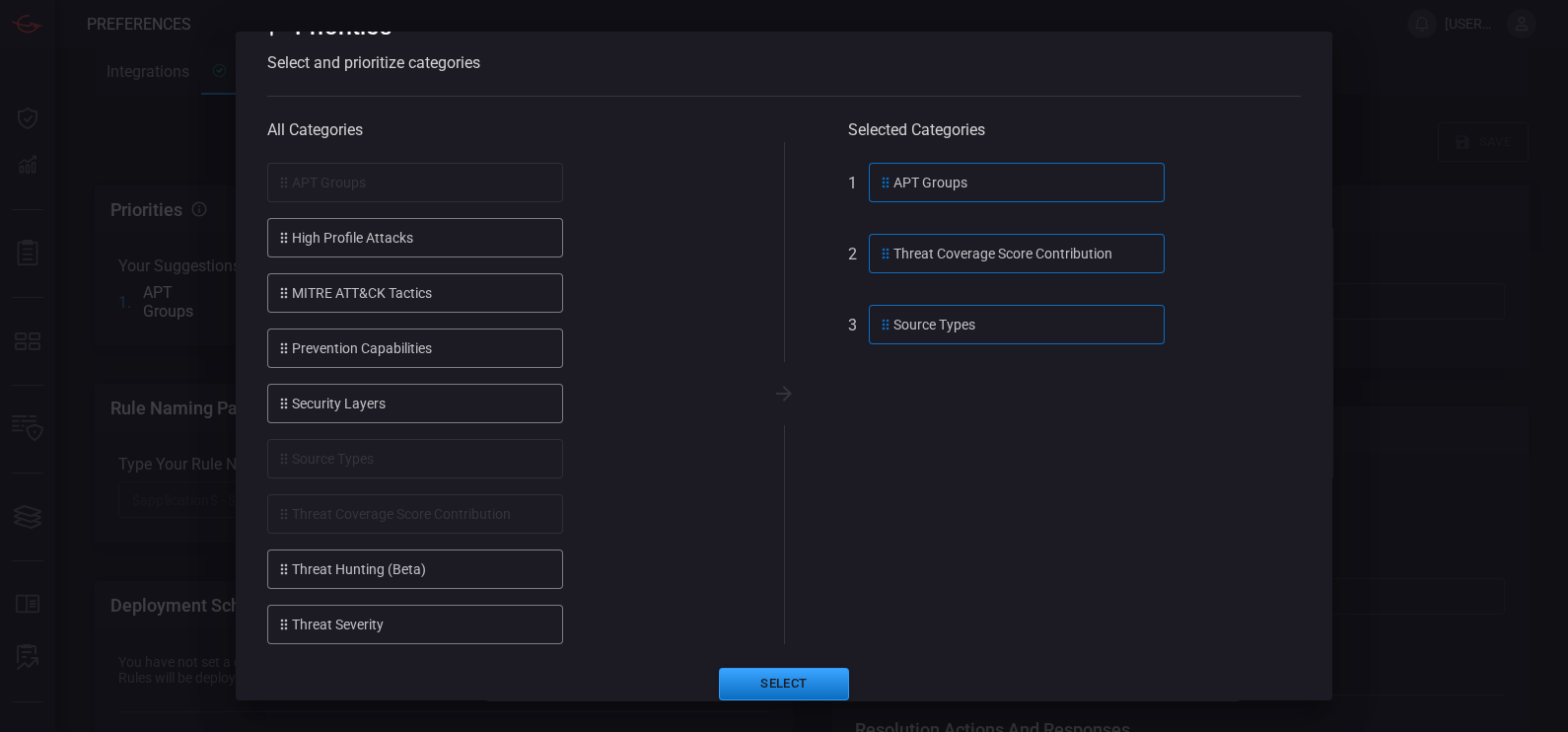 scroll, scrollTop: 73, scrollLeft: 0, axis: vertical 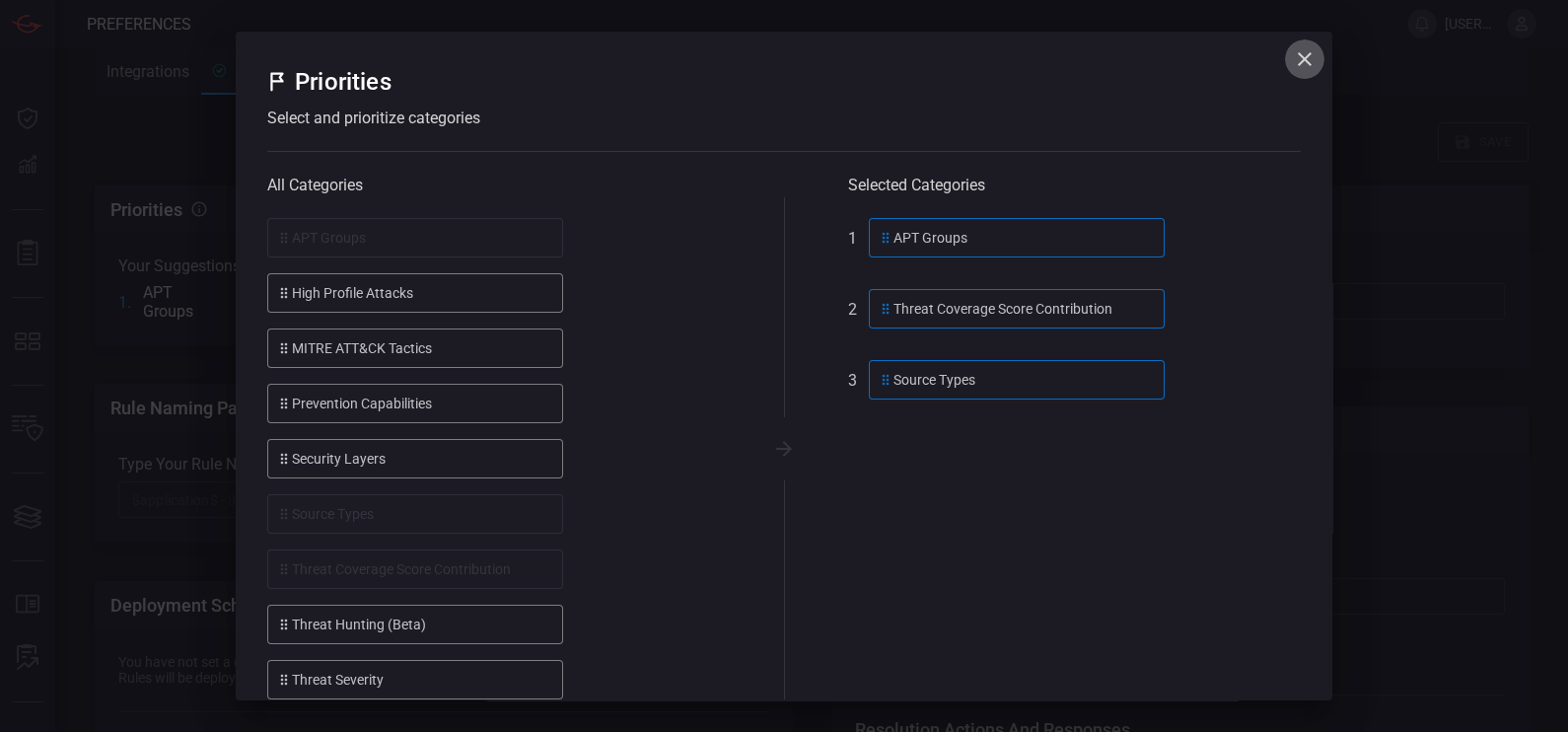 click at bounding box center (1305, 59) 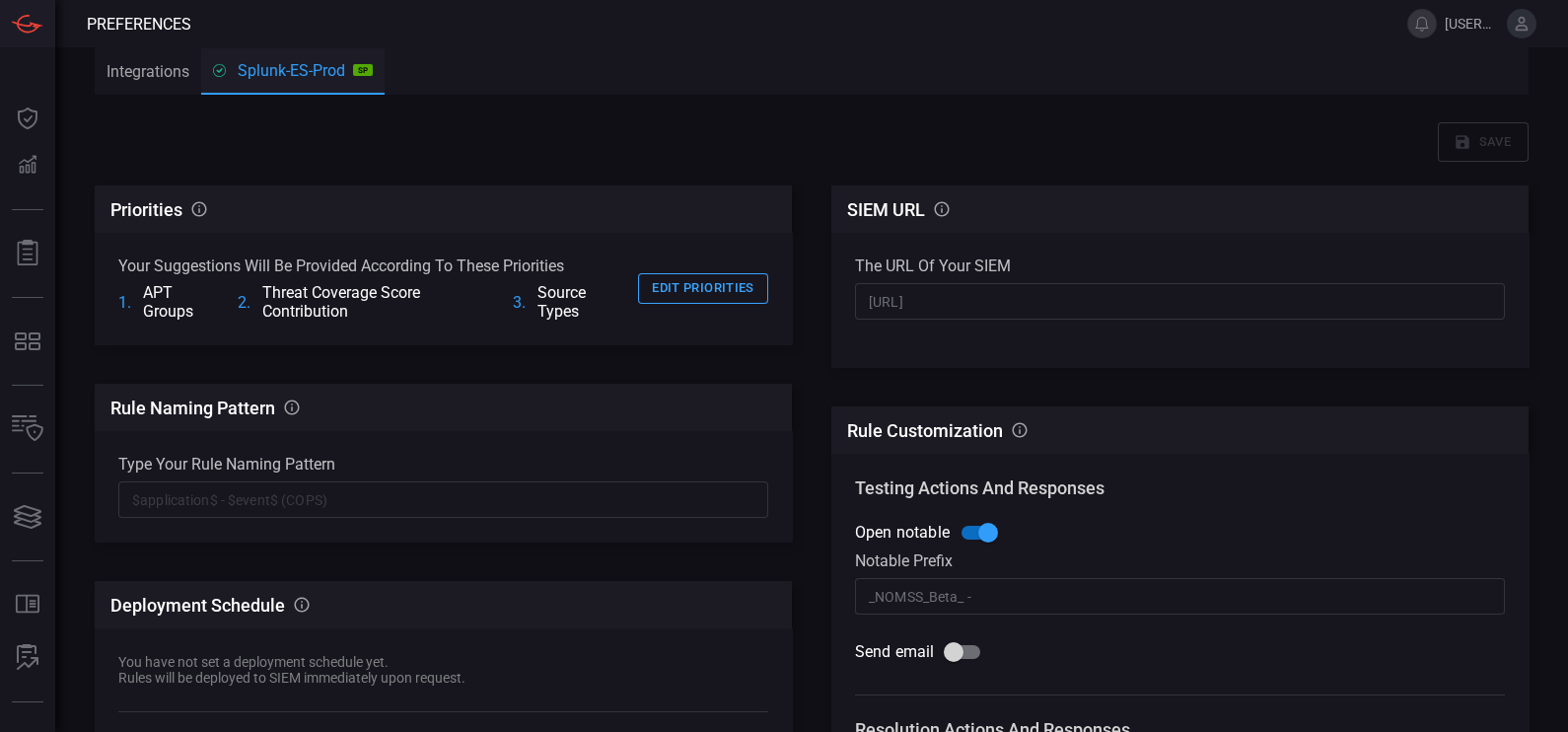 scroll, scrollTop: 178, scrollLeft: 0, axis: vertical 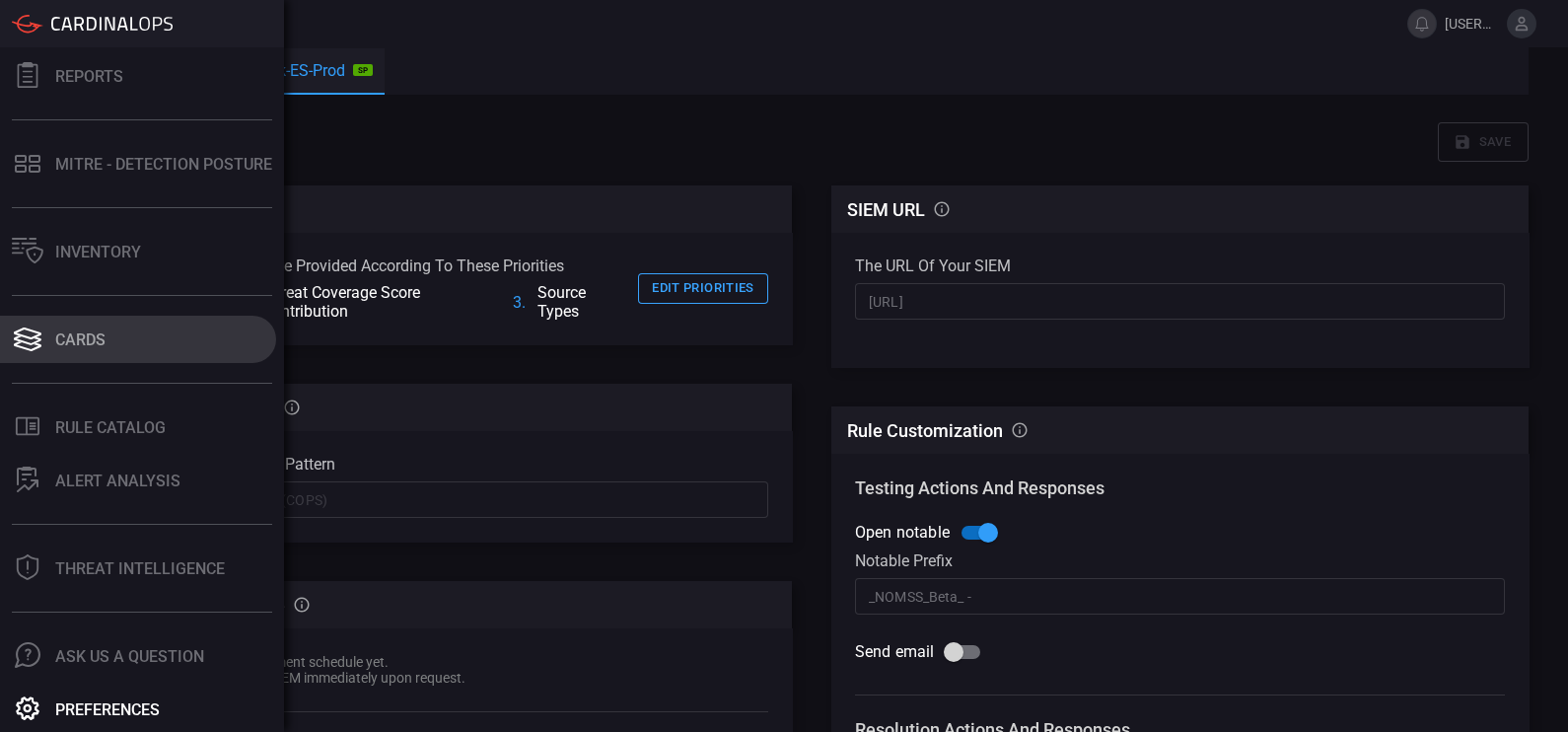 click on "Cards" at bounding box center [138, 339] 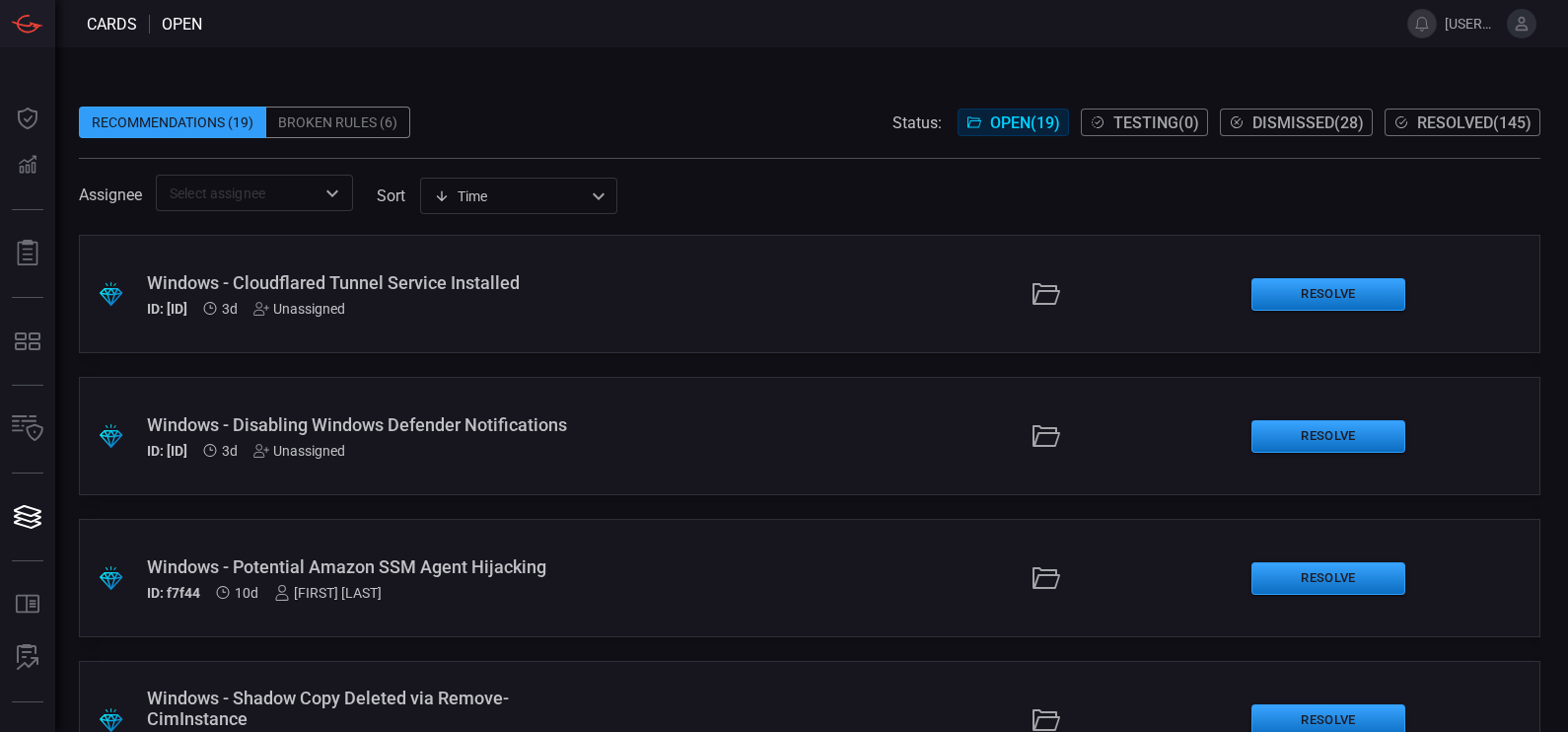click on "Windows - Cloudflared Tunnel Service Installed" at bounding box center [368, 282] 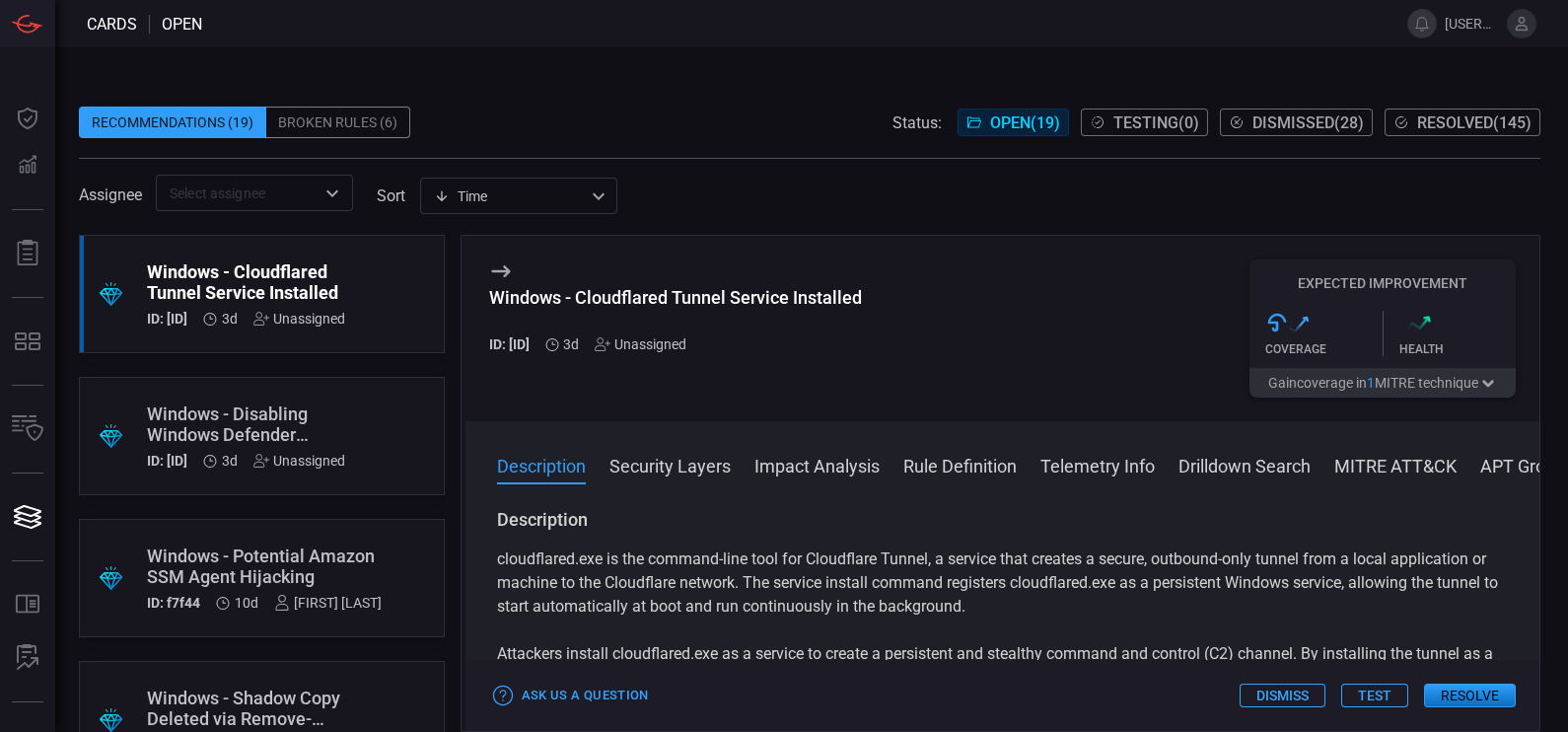 click on "Rule Definition" at bounding box center [960, 465] 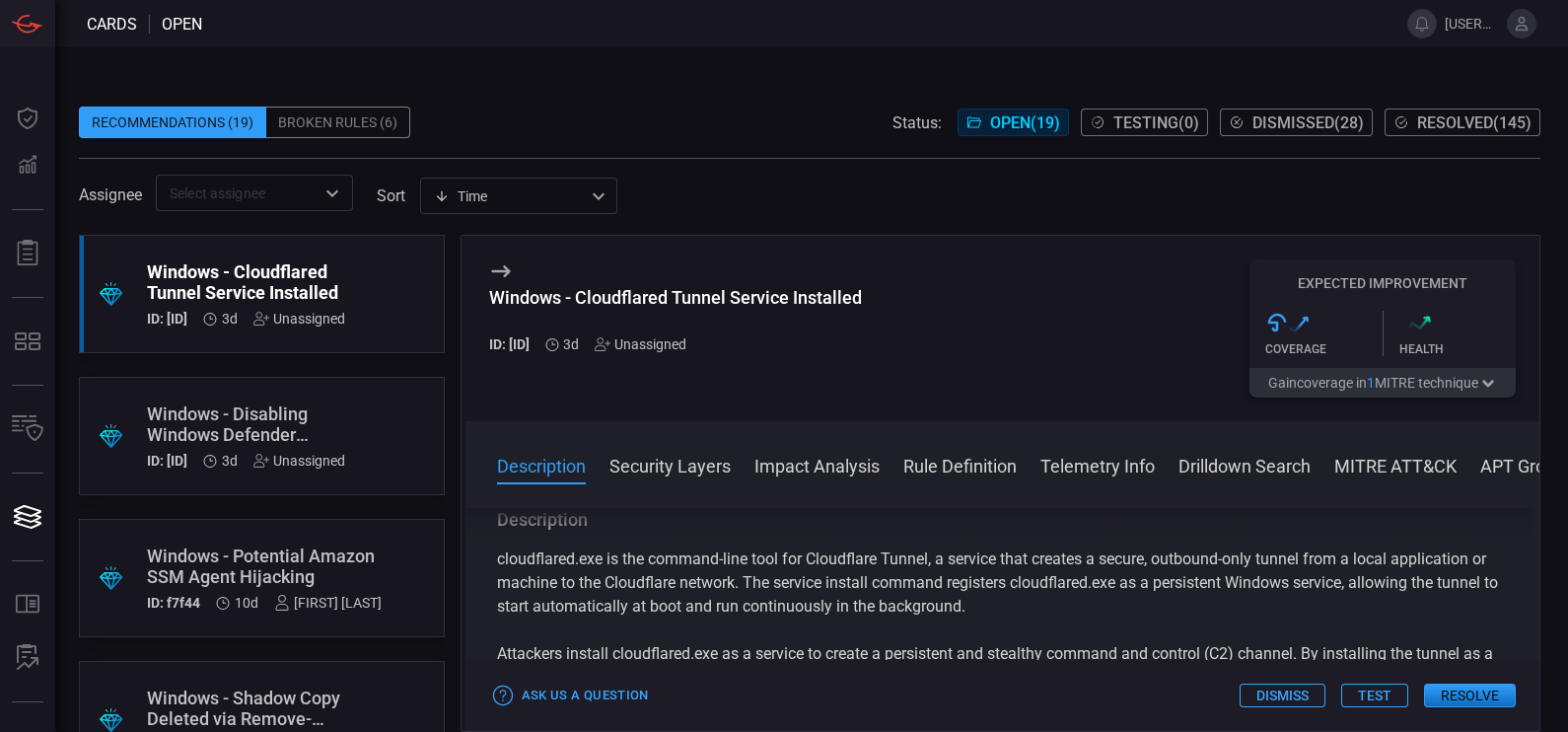 scroll, scrollTop: 183, scrollLeft: 0, axis: vertical 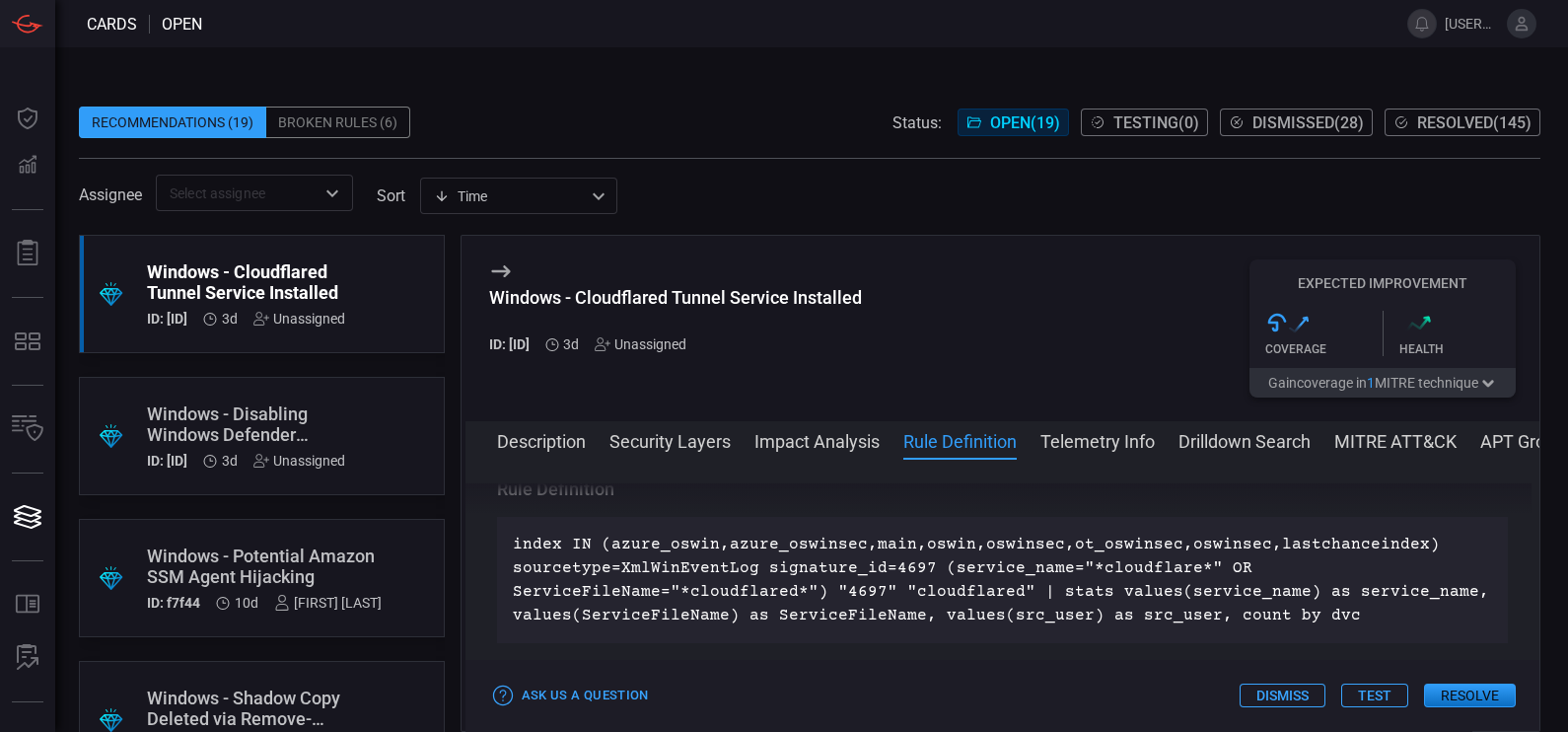click on "MITRE ATT&CK" at bounding box center (1395, 440) 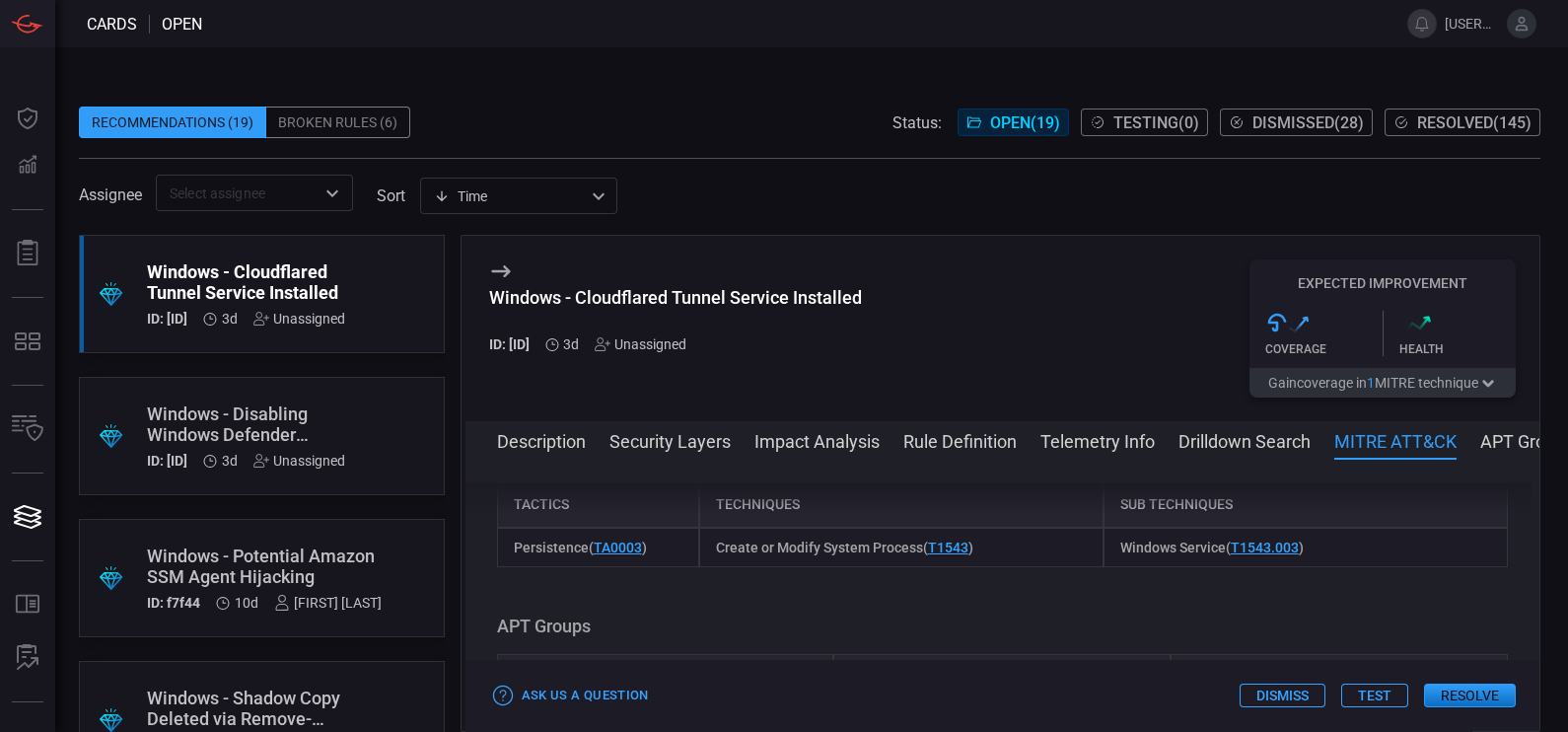 scroll, scrollTop: 1400, scrollLeft: 0, axis: vertical 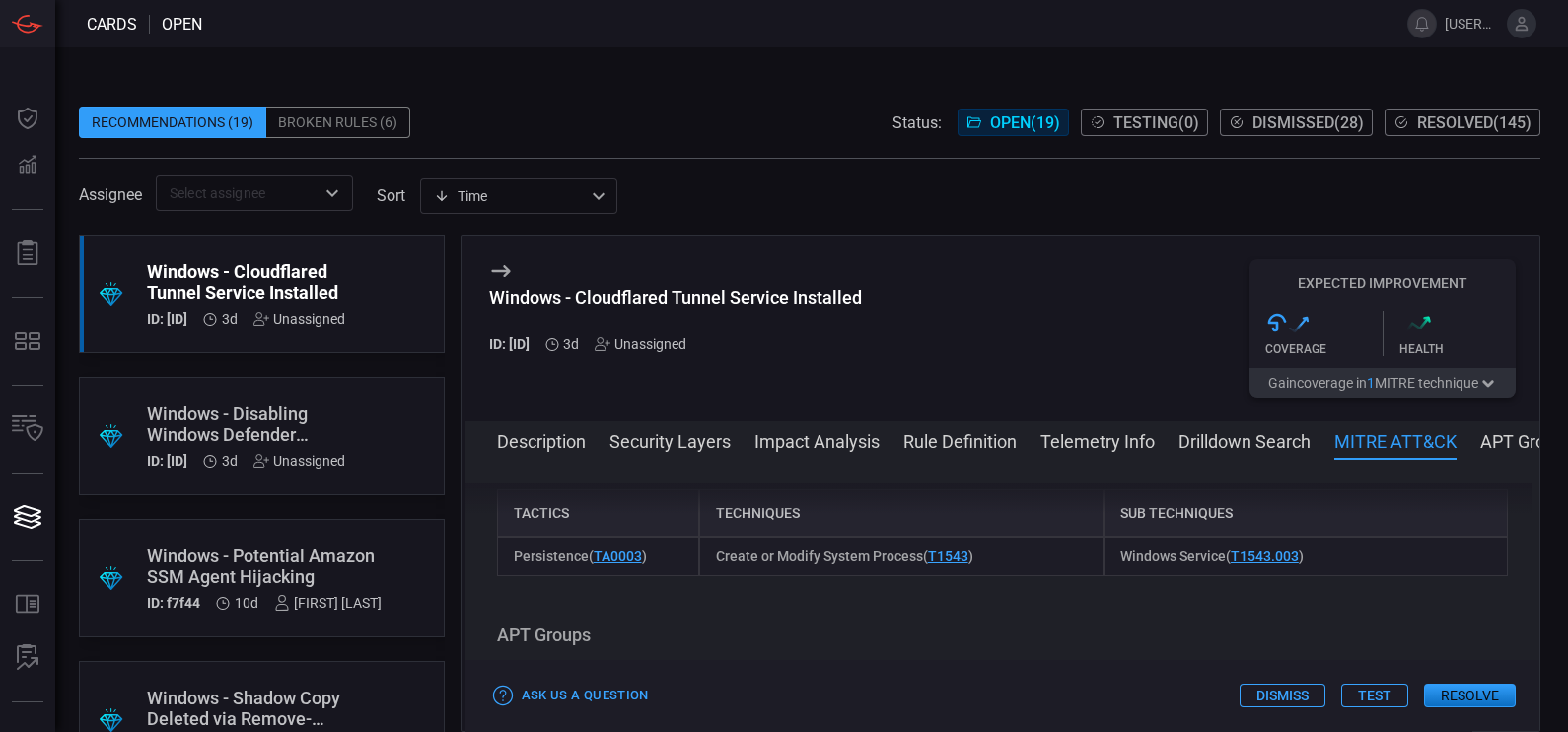 click on "Windows - Disabling Windows Defender Notifications" at bounding box center [246, 424] 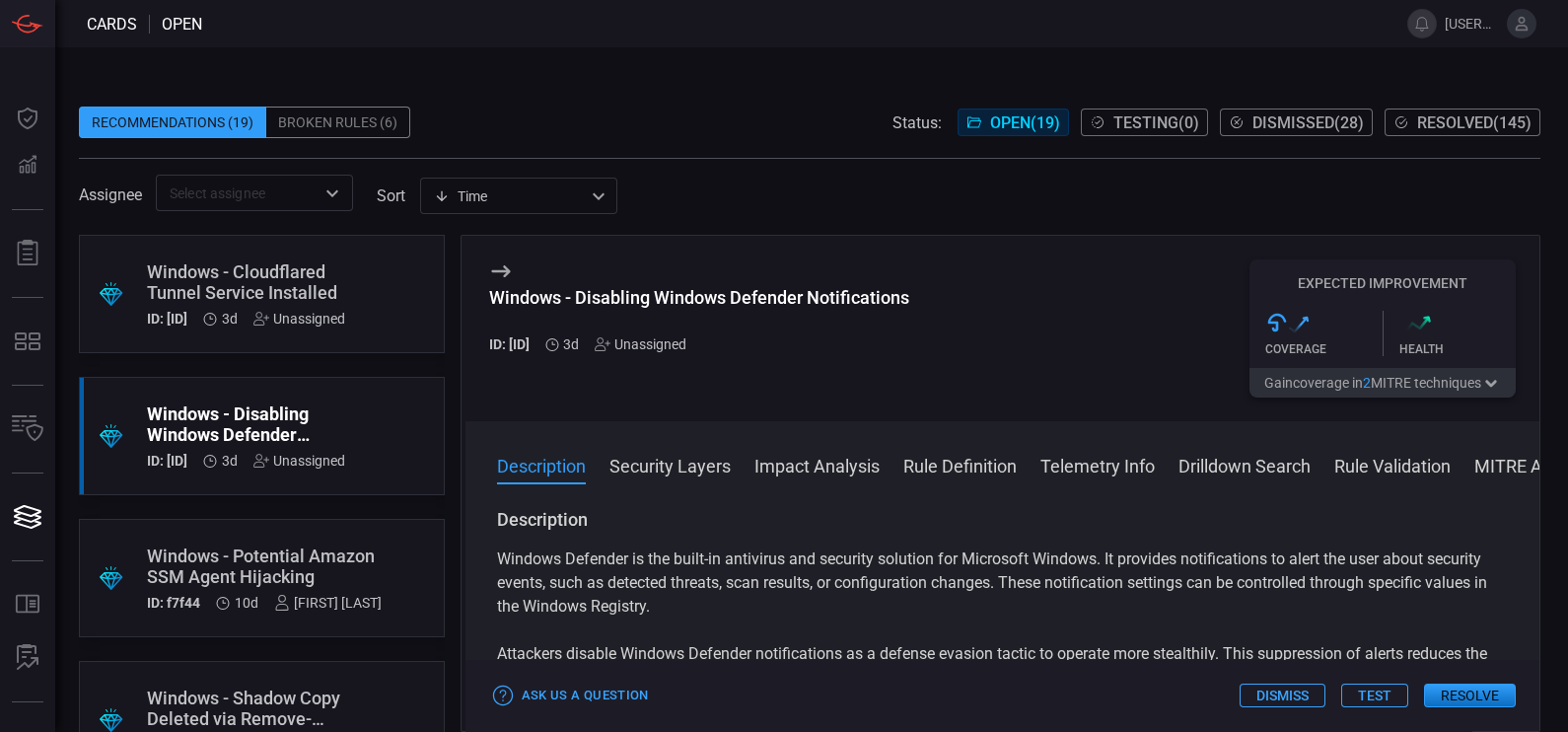 click on "Rule Definition" at bounding box center [960, 465] 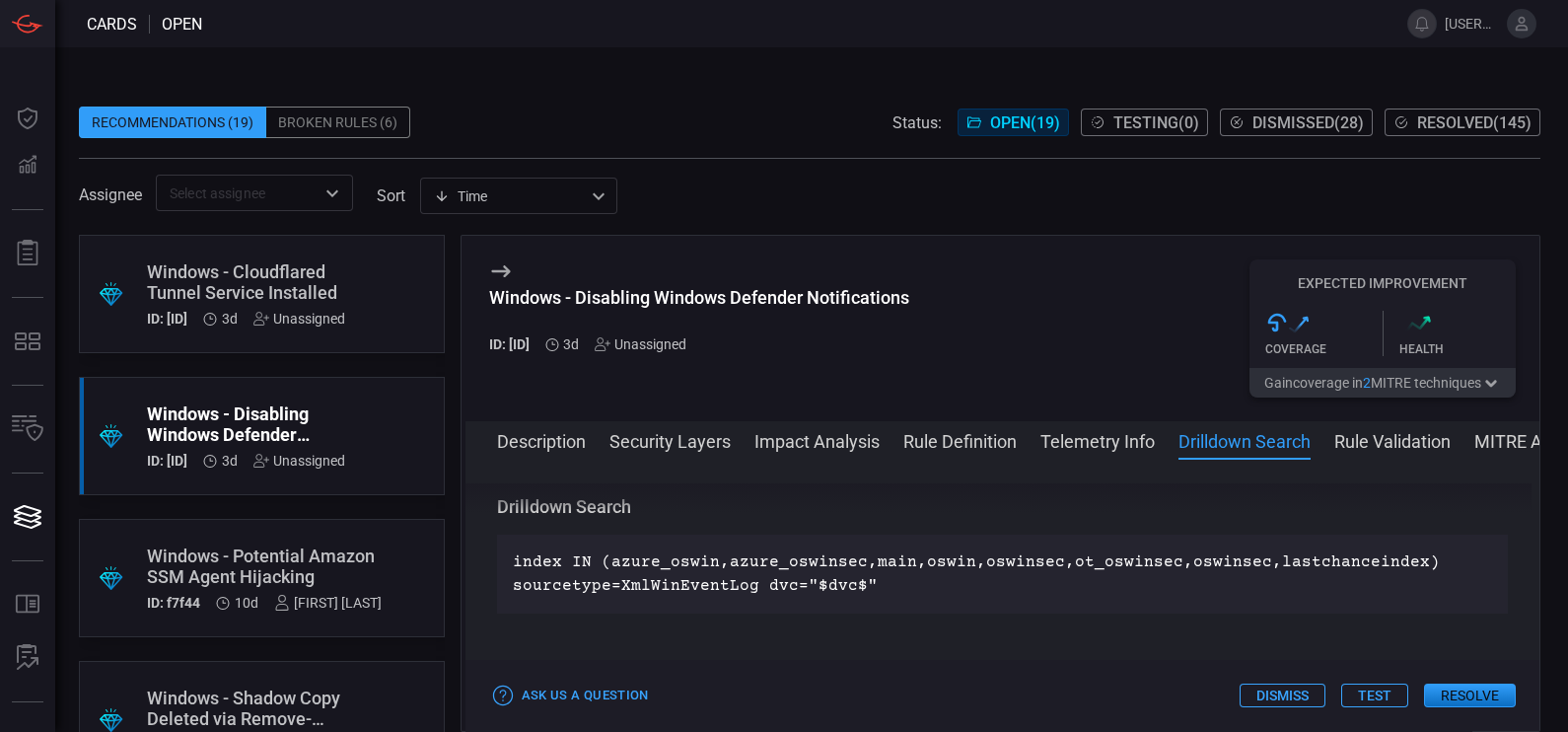 scroll, scrollTop: 1235, scrollLeft: 0, axis: vertical 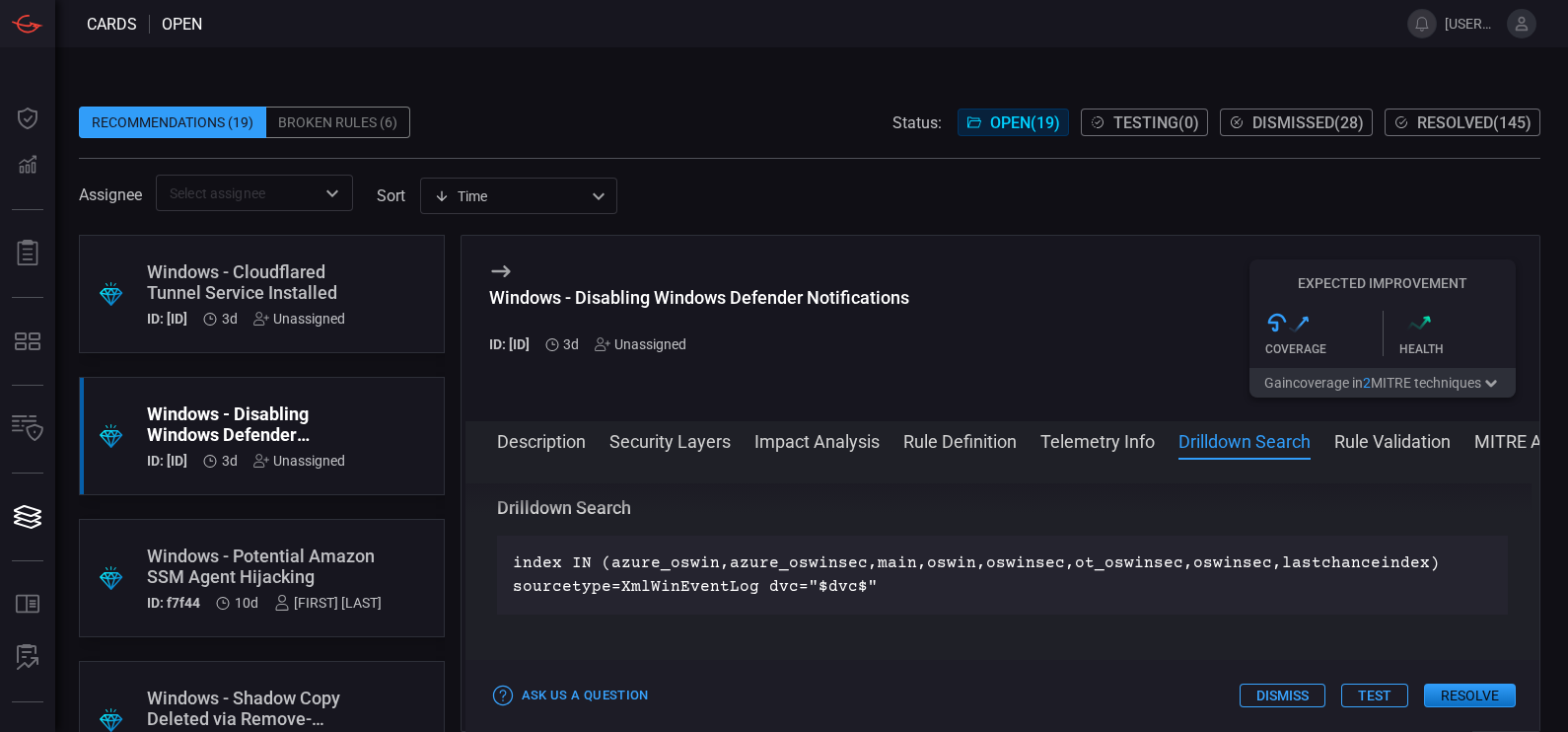 click on "MITRE ATT&CK" at bounding box center (1535, 440) 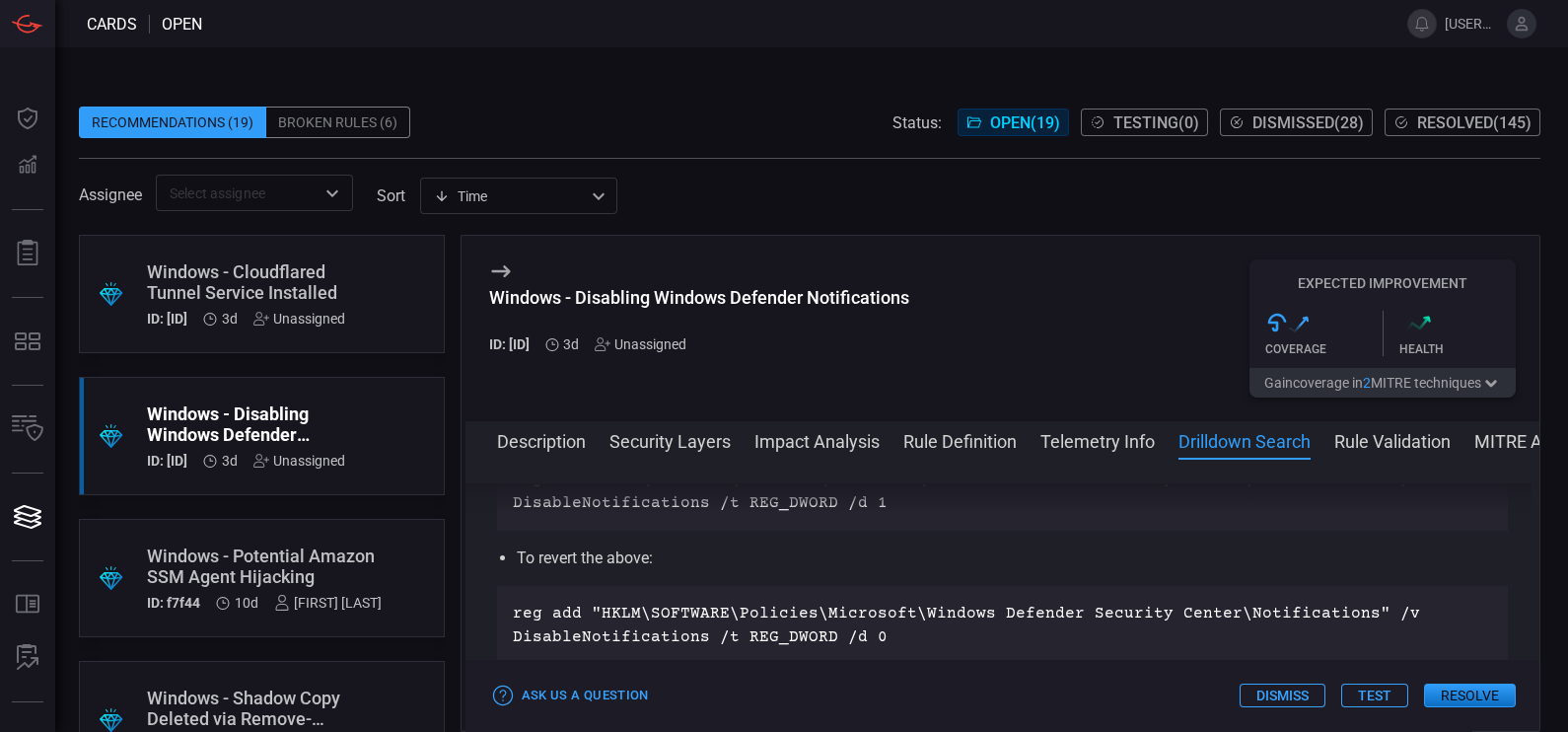scroll, scrollTop: 1755, scrollLeft: 0, axis: vertical 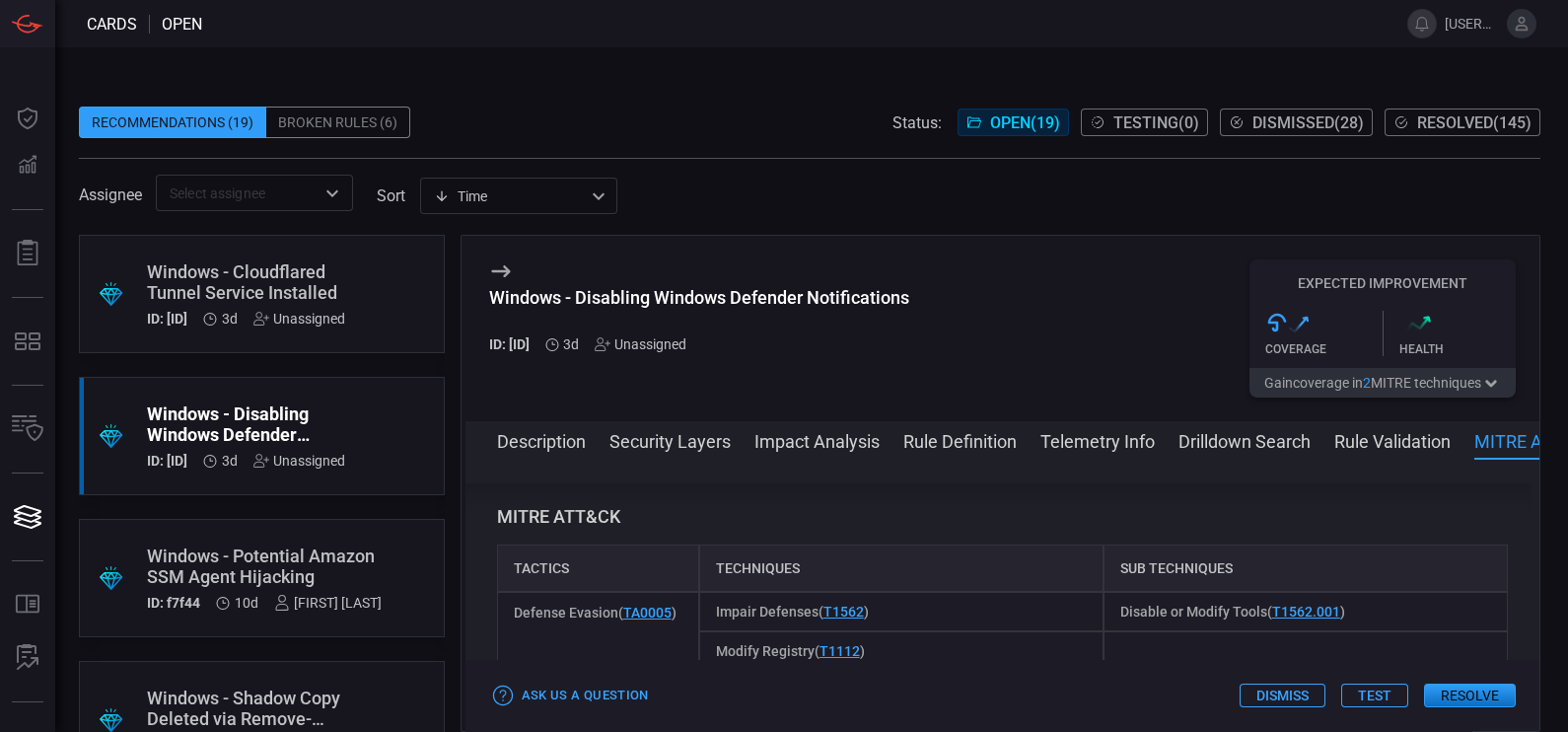click on "Windows - Disabling Windows Defender Notifications ID: 71005   3d Unassigned Expected Improvement
.st0{fill:url(#Path_29490_00000117647961598309353970000014330017195461122950_);}
Coverage
.graph_up{fill:url(#graph-gradient-up);}
Health Techniques: Covered Impair Defenses Modify Registry Gain  coverage in  2  MITRE technique s" at bounding box center [1003, 329] 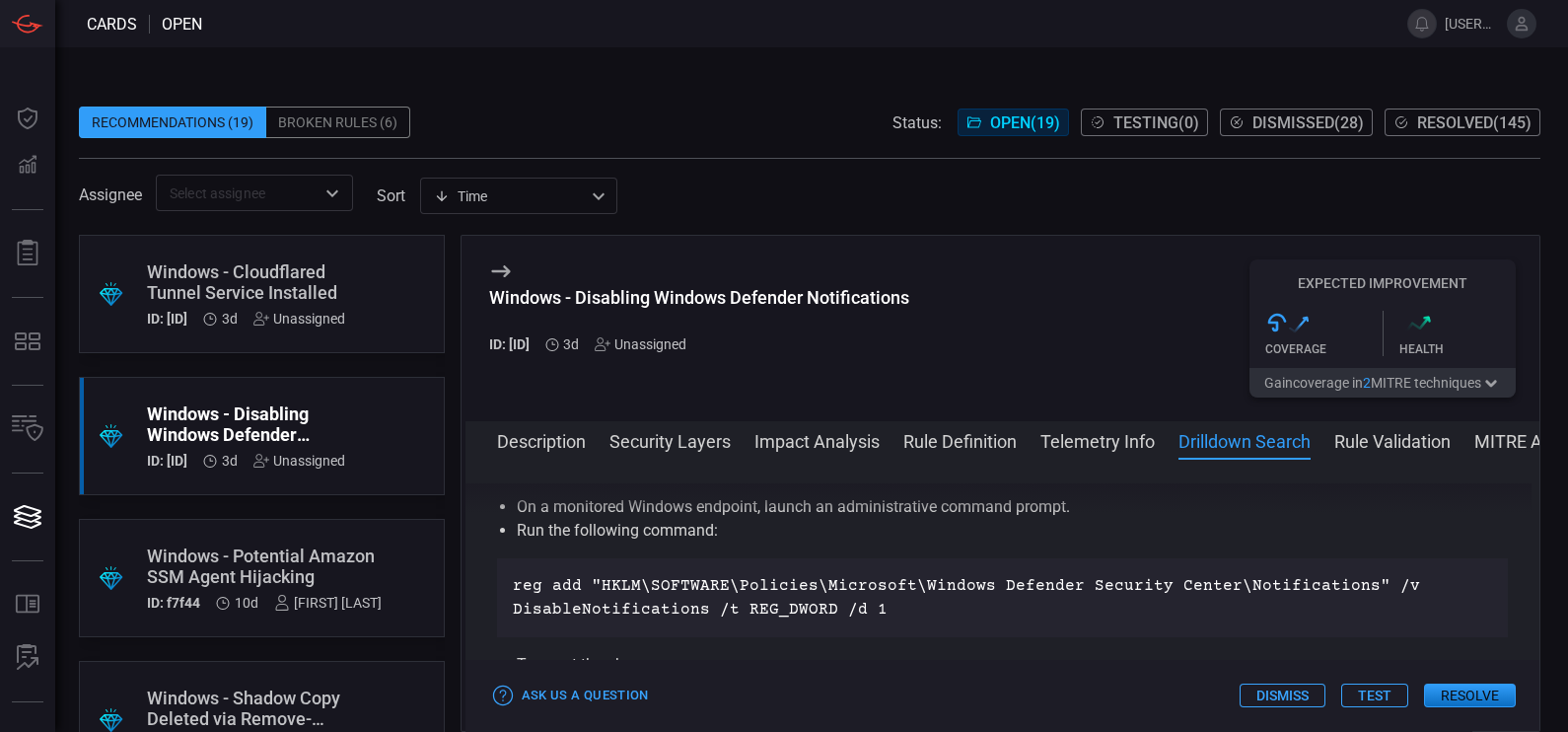 scroll, scrollTop: 1227, scrollLeft: 0, axis: vertical 